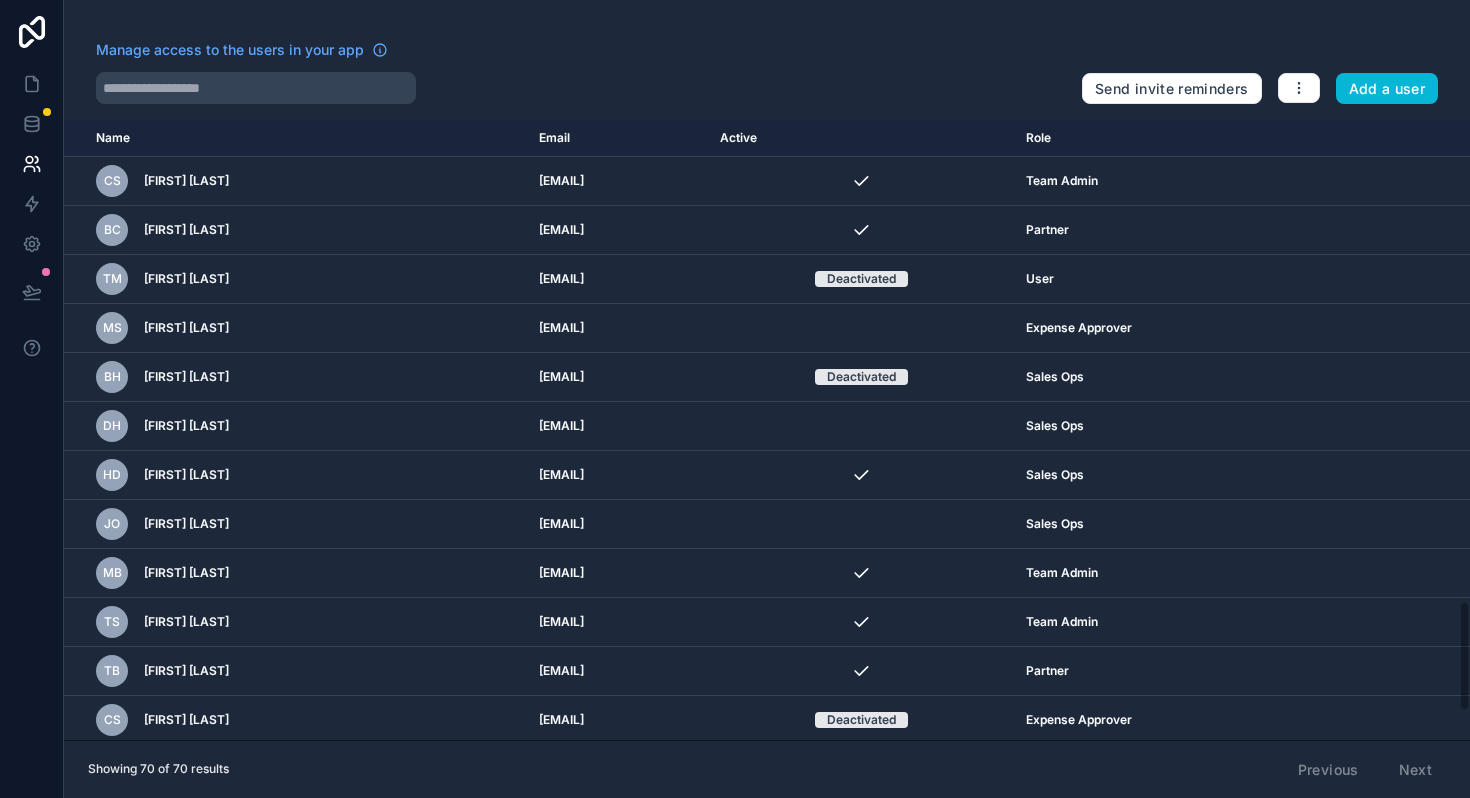 scroll, scrollTop: 0, scrollLeft: 0, axis: both 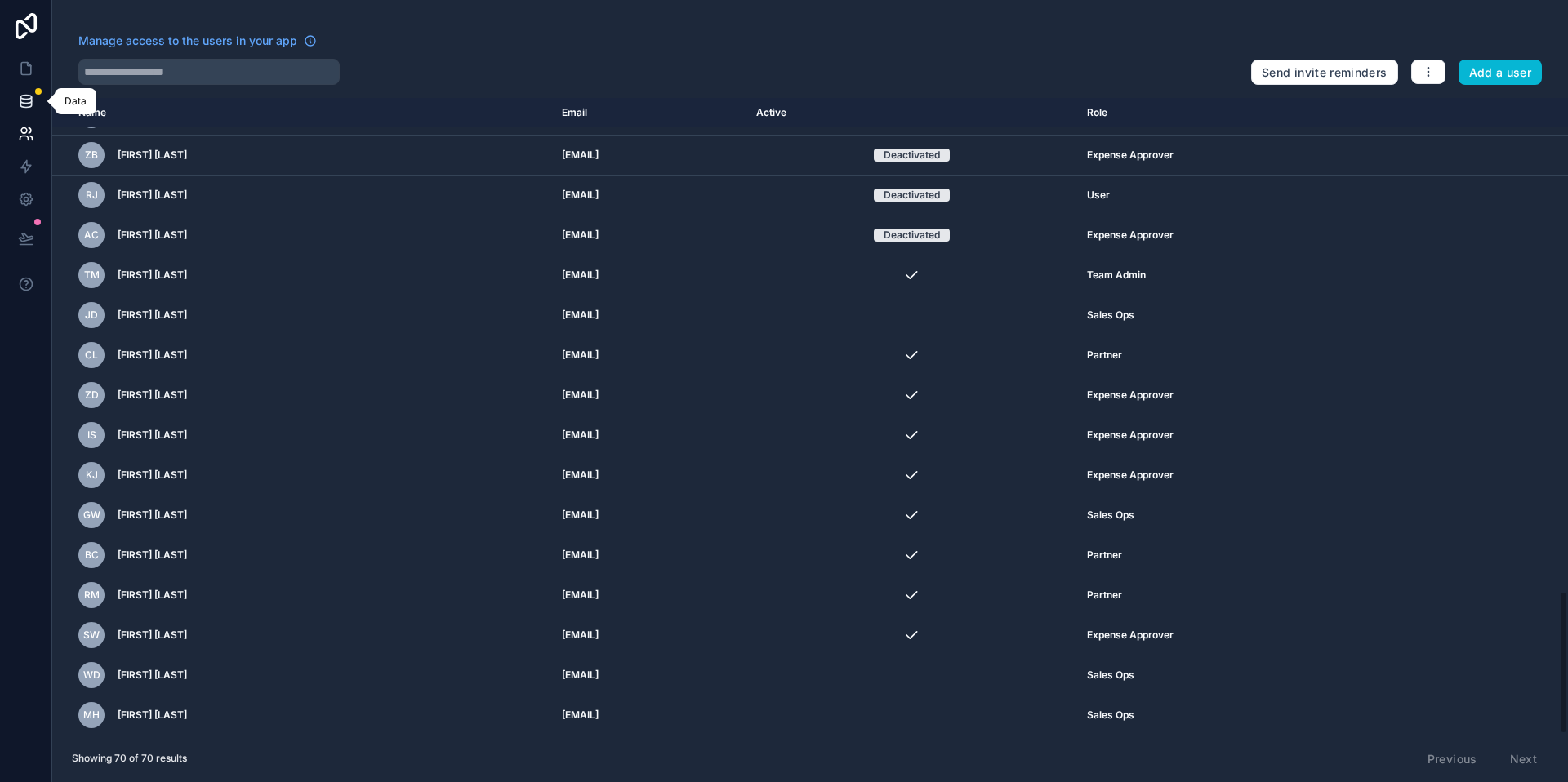 click at bounding box center [25, 101] 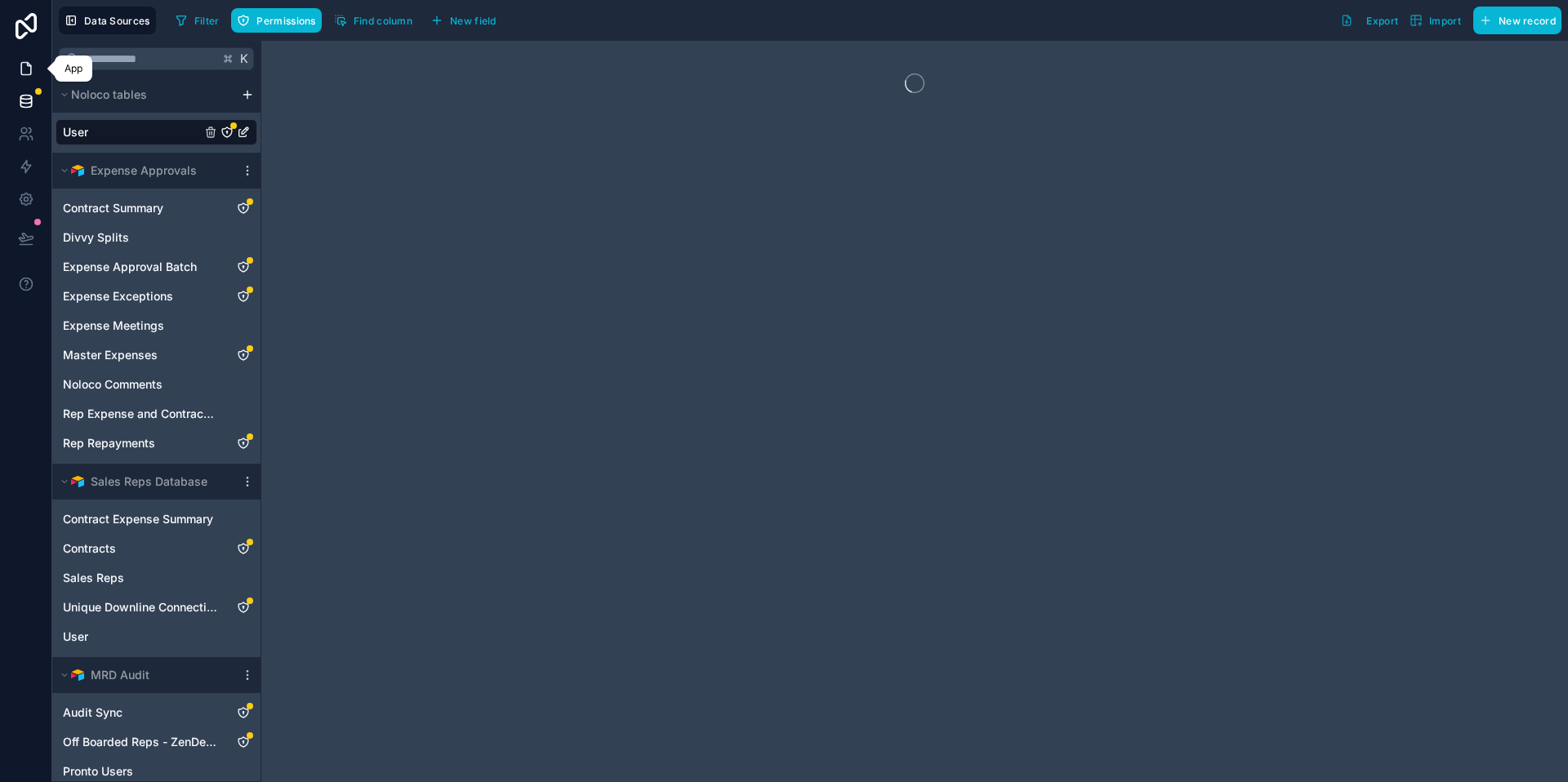 click 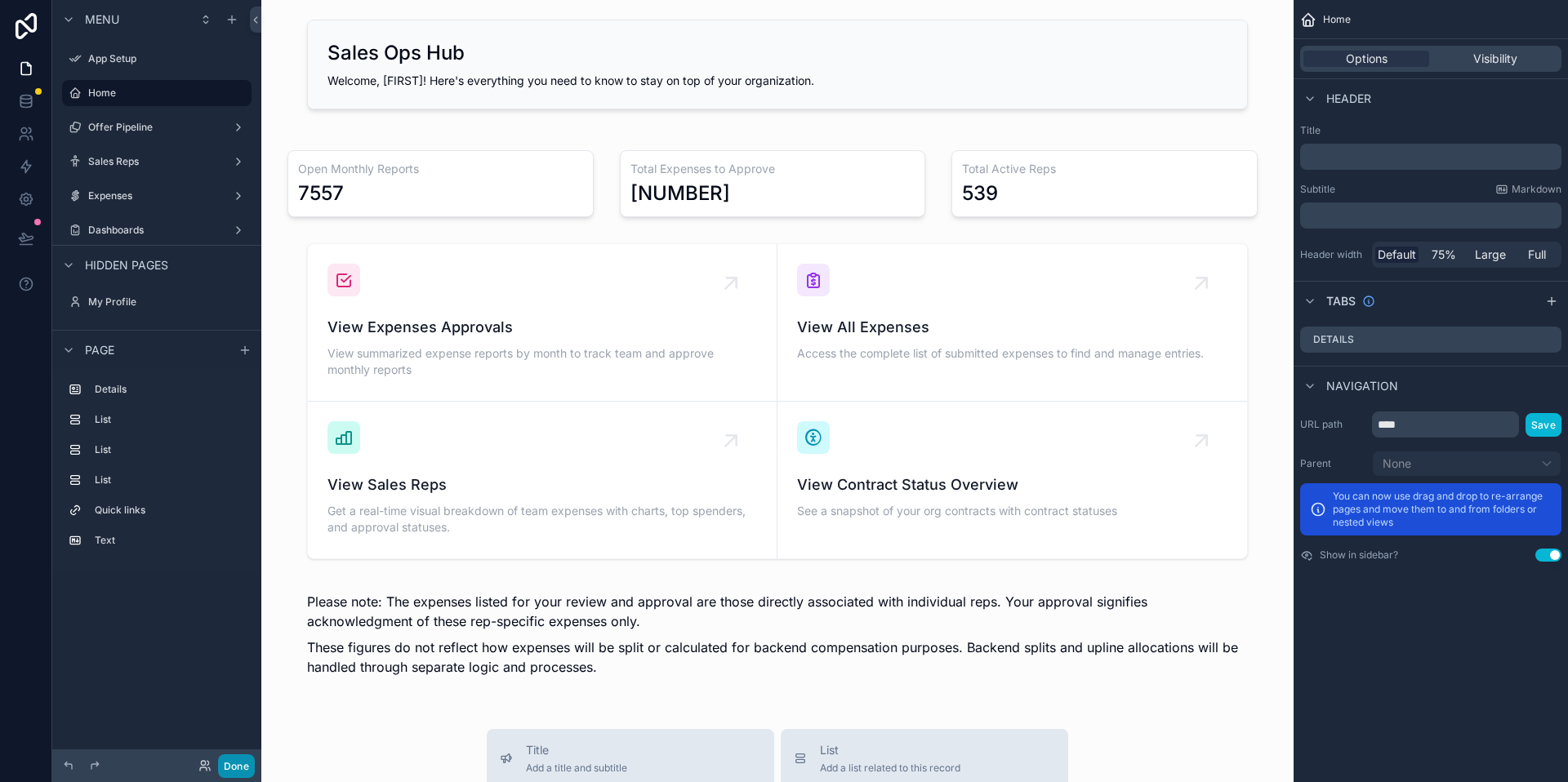 click on "Done" at bounding box center [236, 766] 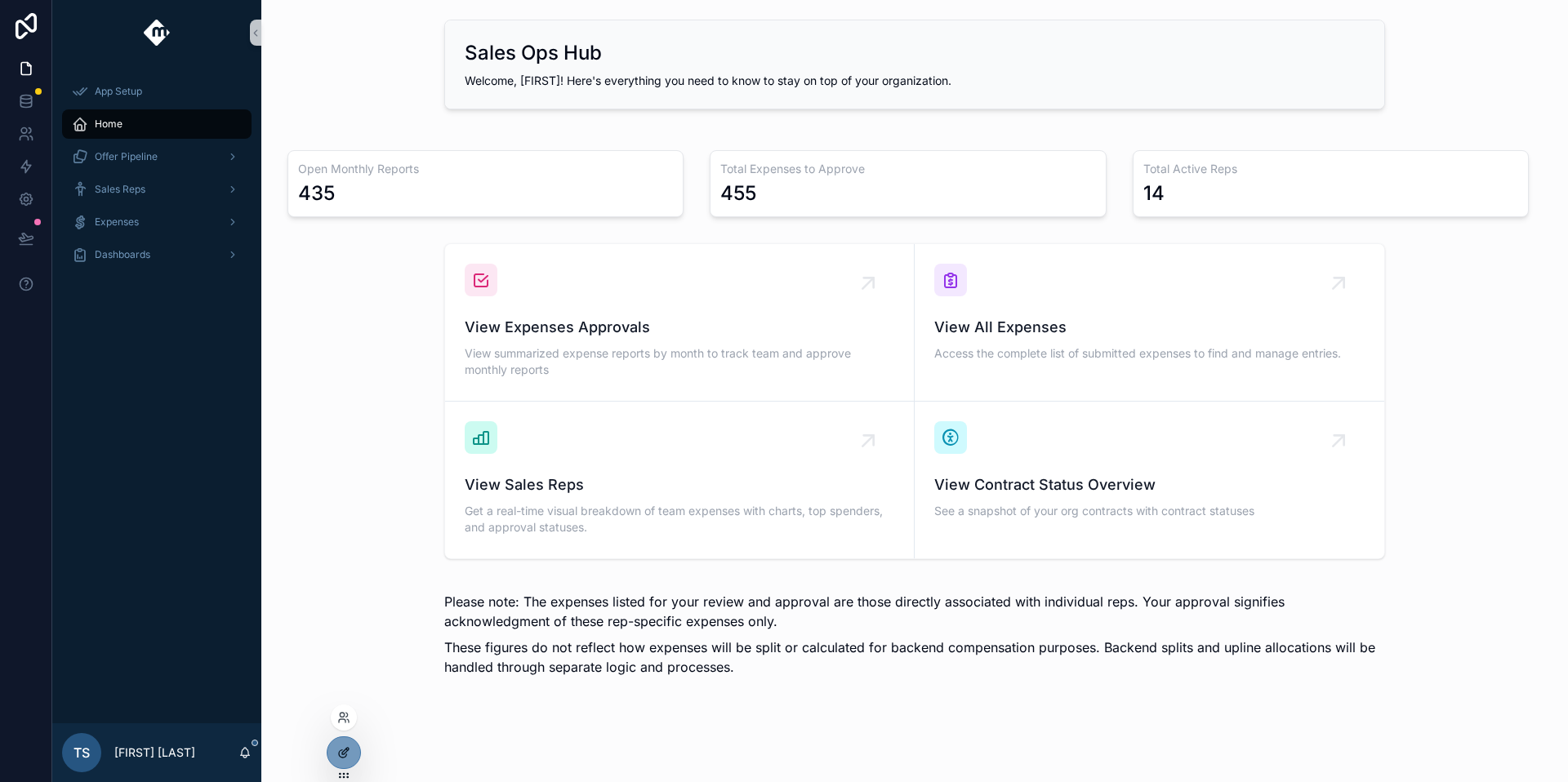 click at bounding box center (344, 753) 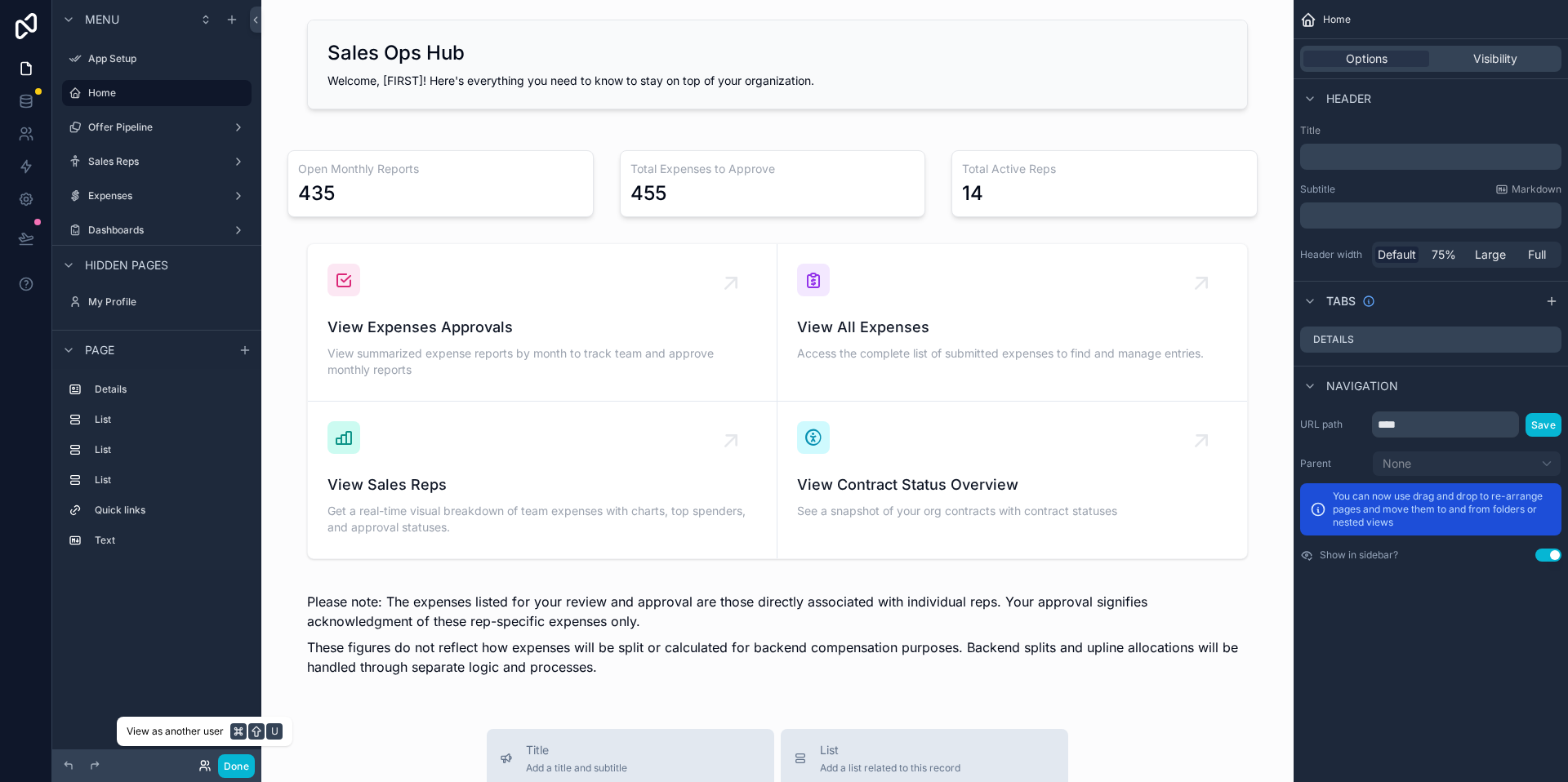 click 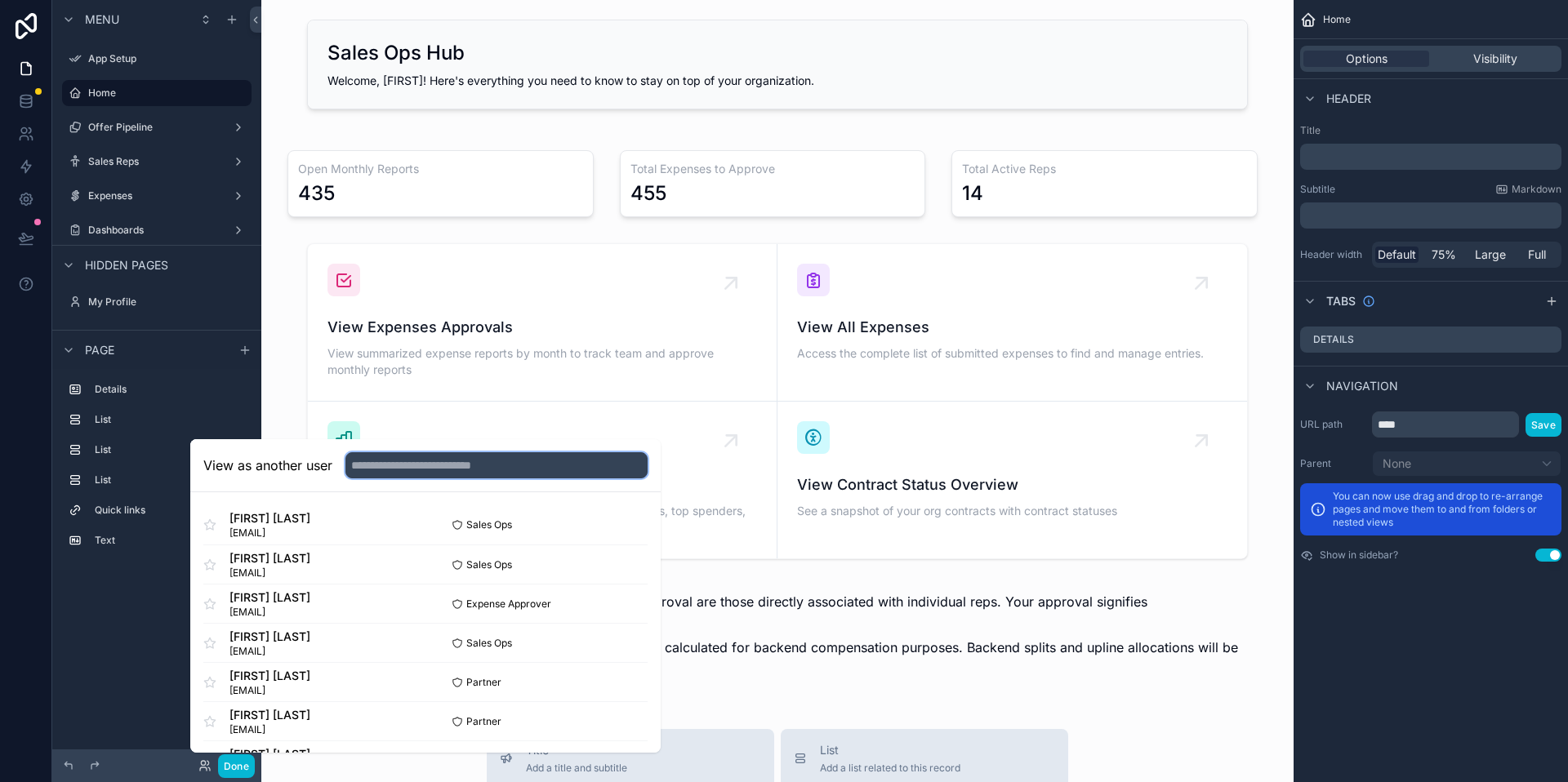click at bounding box center (497, 465) 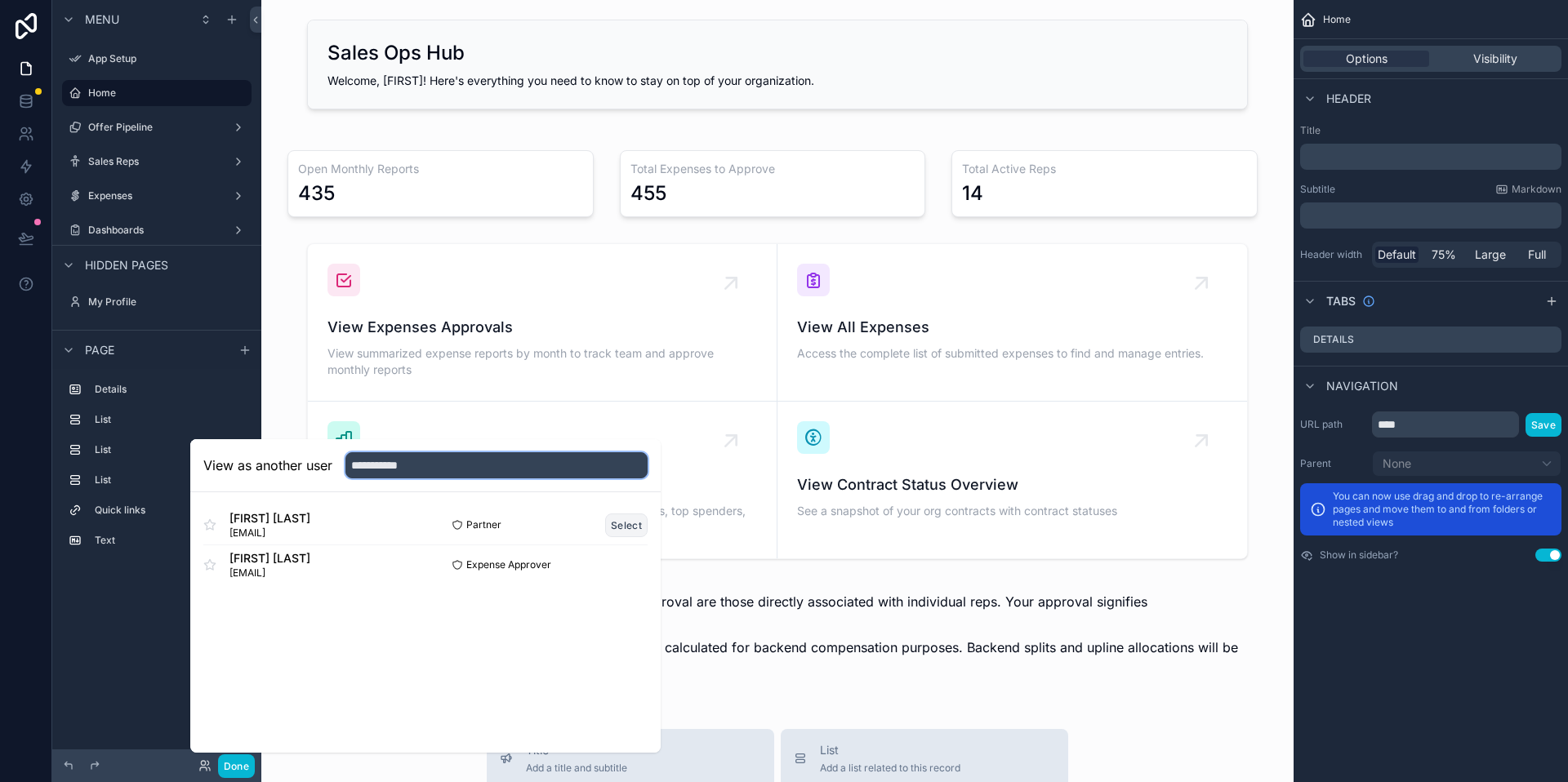 type on "**********" 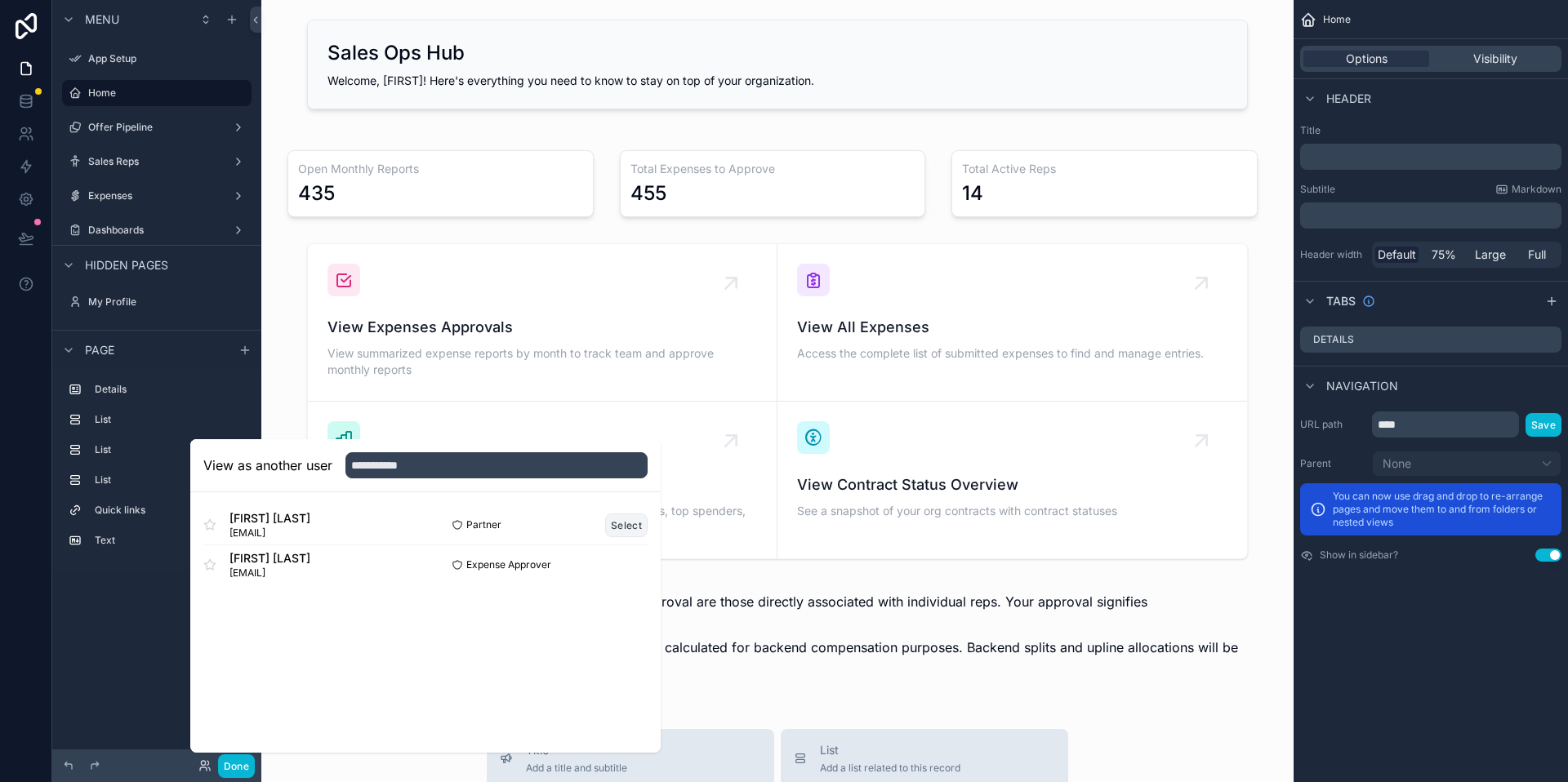 click on "Select" at bounding box center (626, 525) 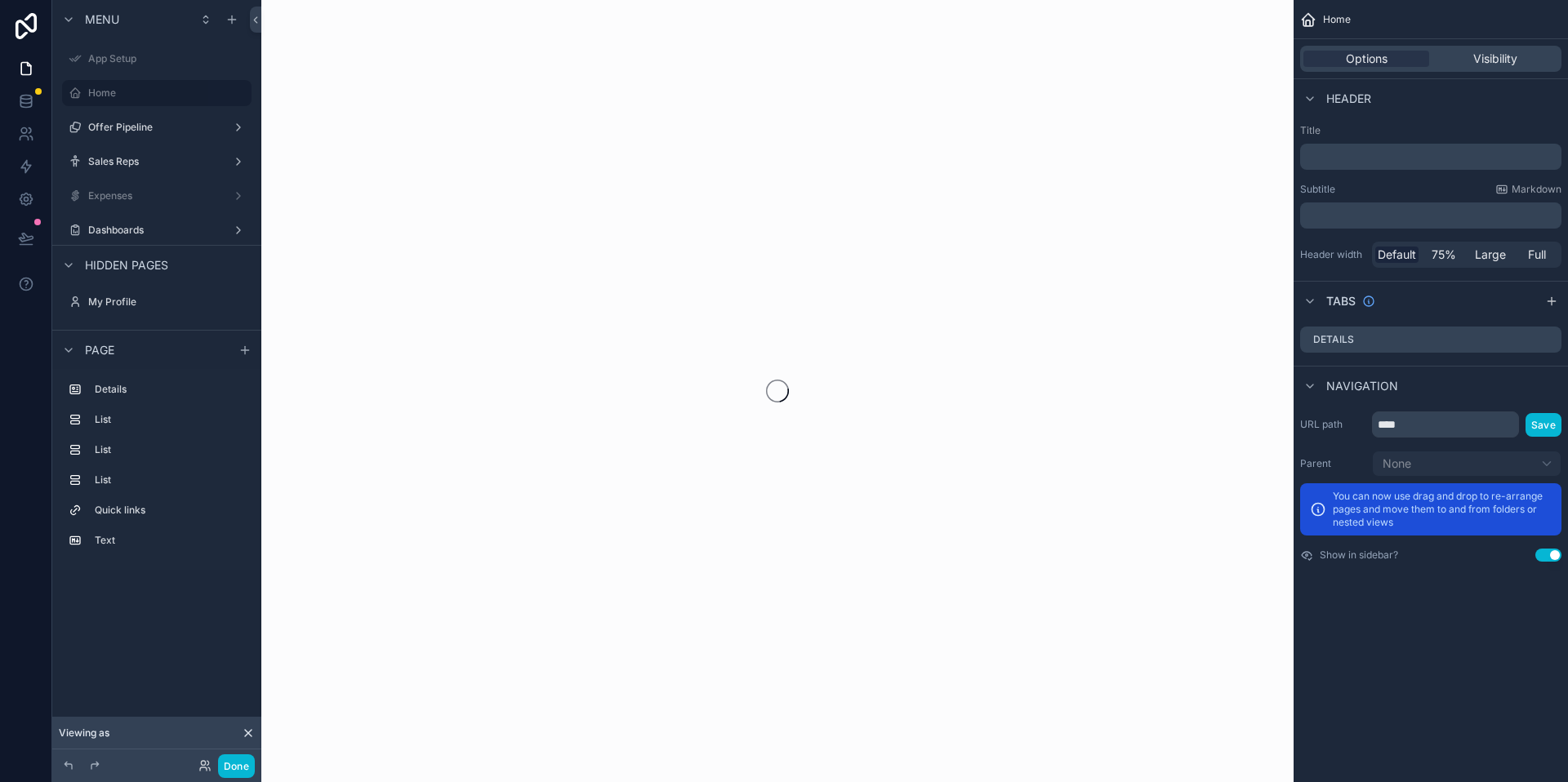scroll, scrollTop: 0, scrollLeft: 0, axis: both 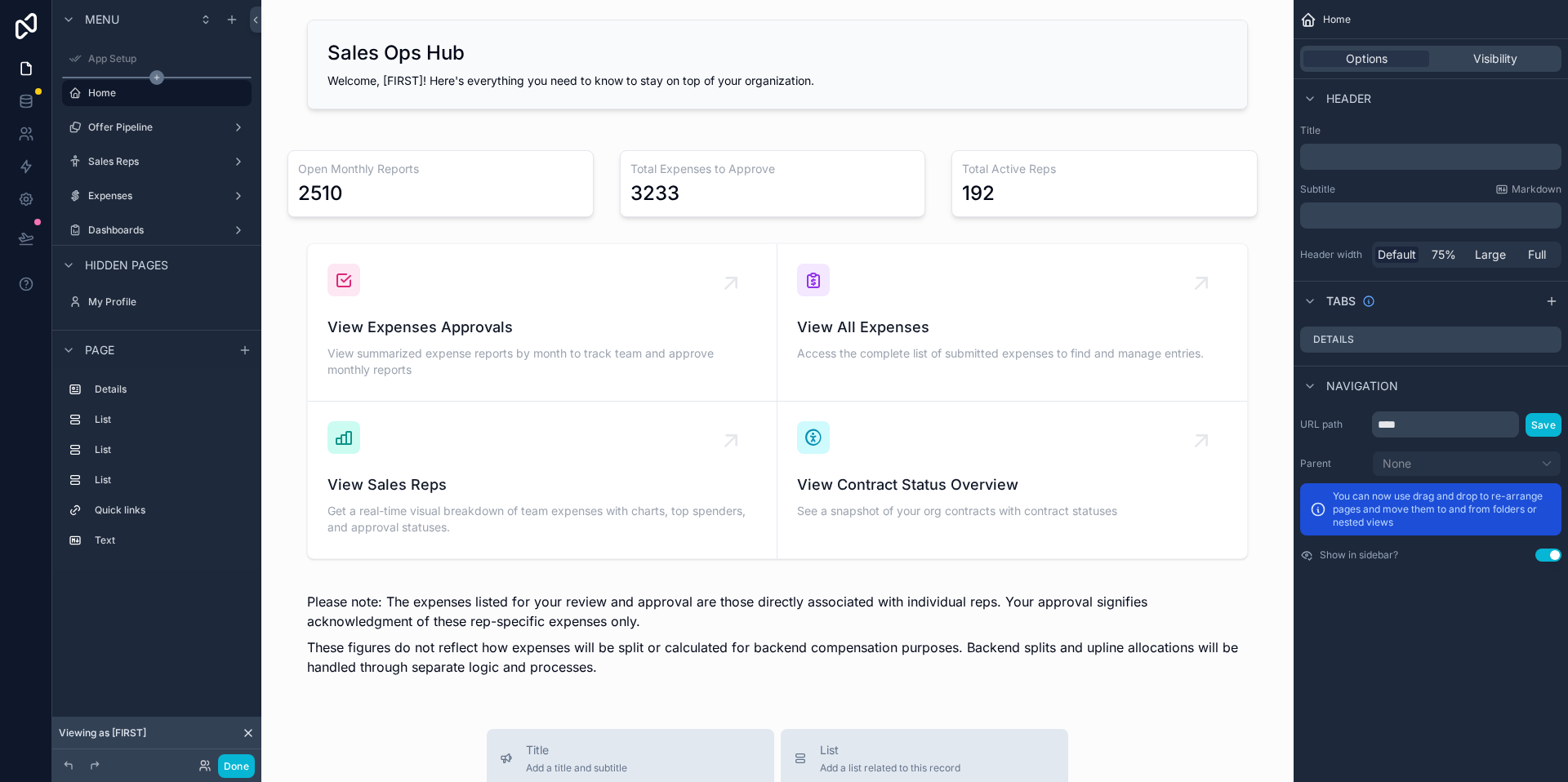 click 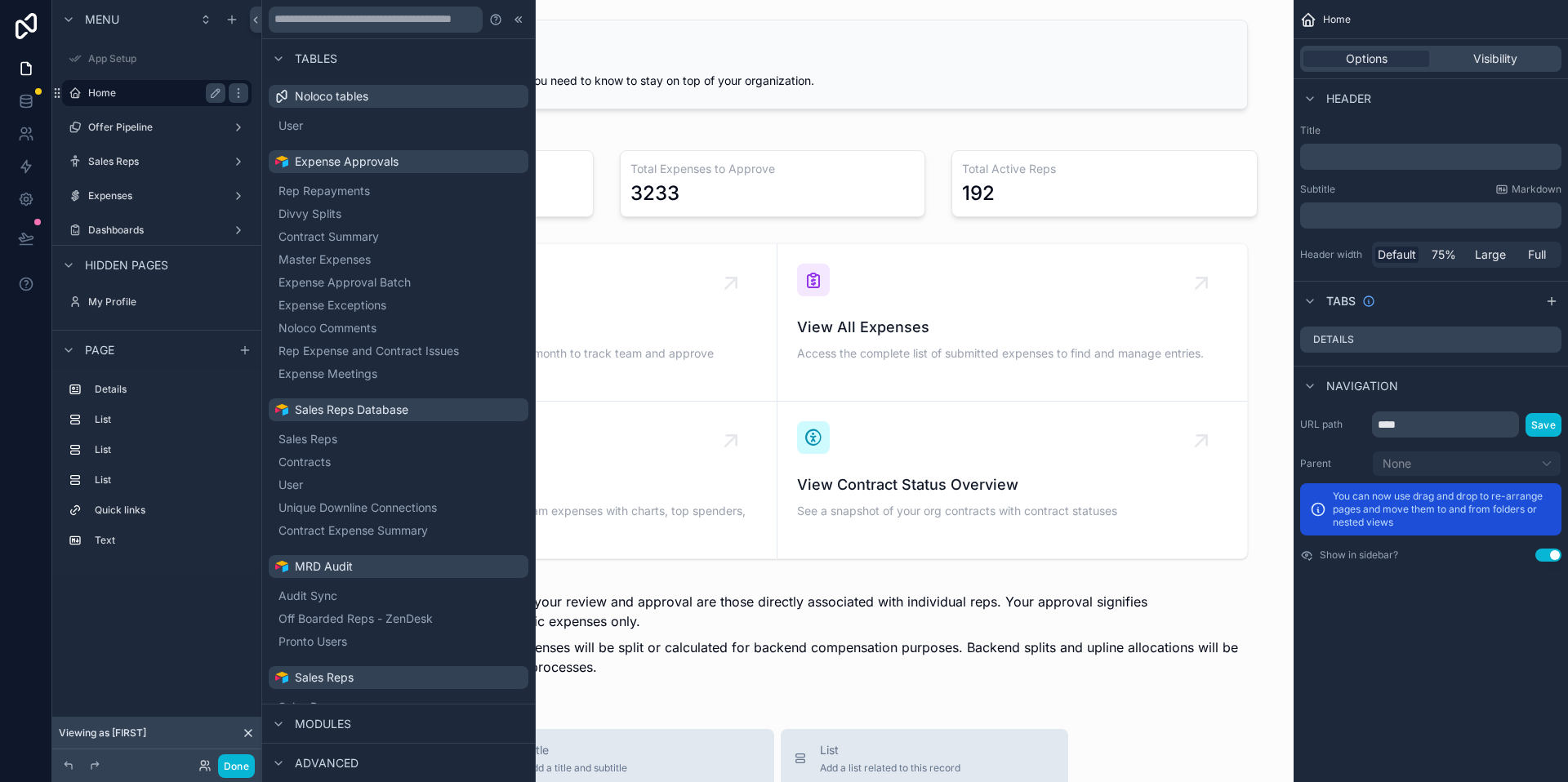 click on "Home" at bounding box center (154, 93) 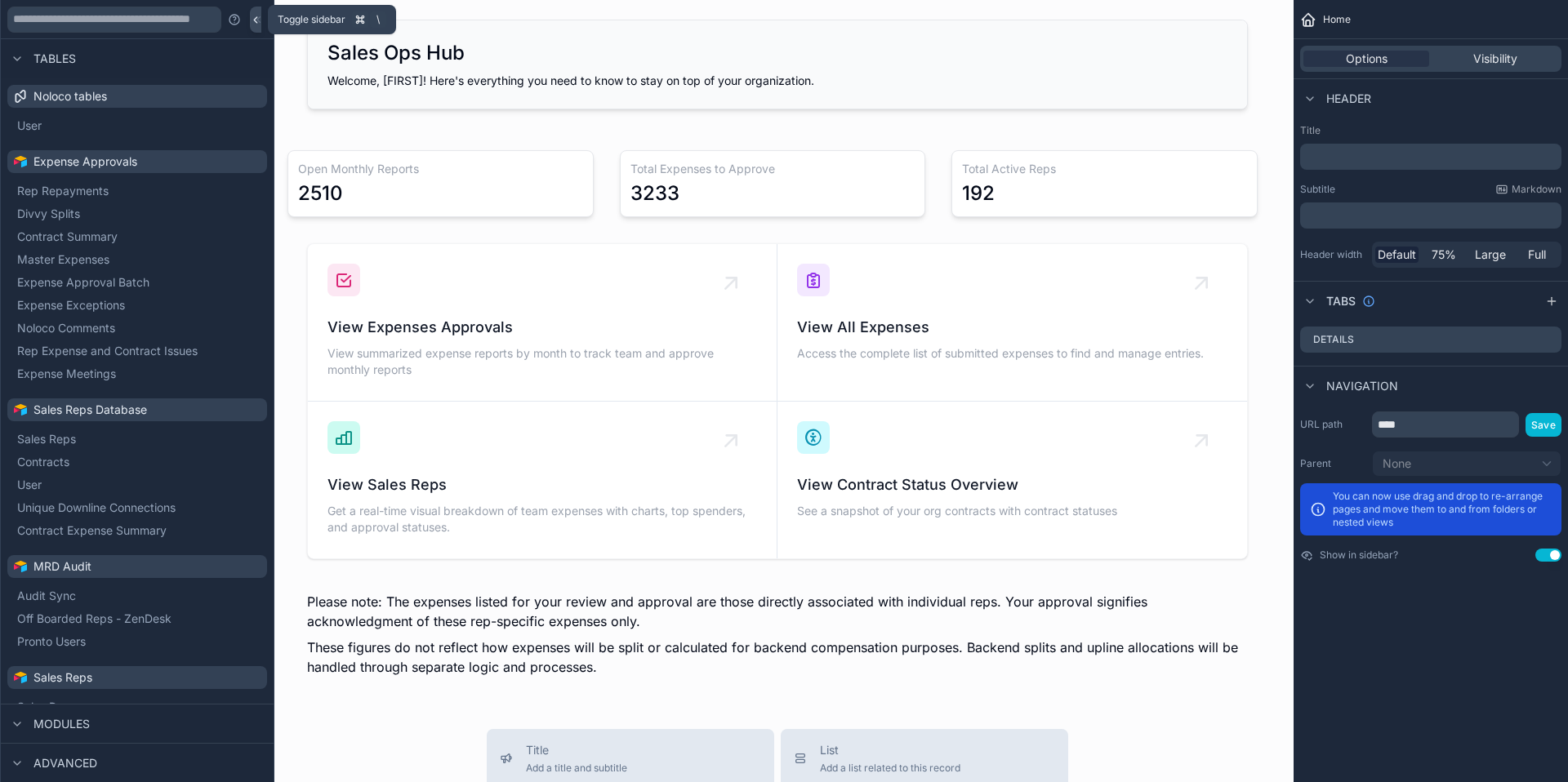 click 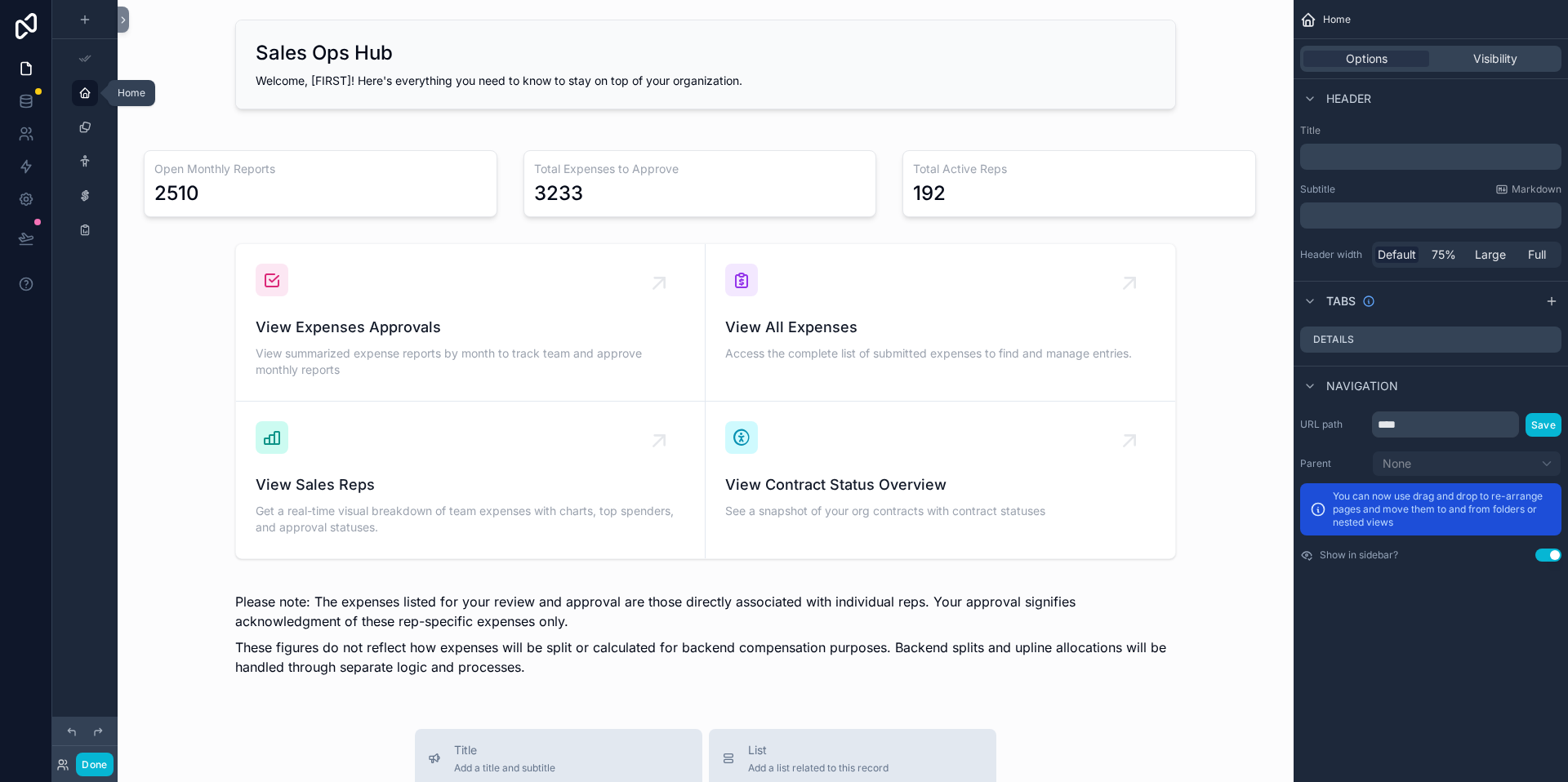 click at bounding box center [85, 93] 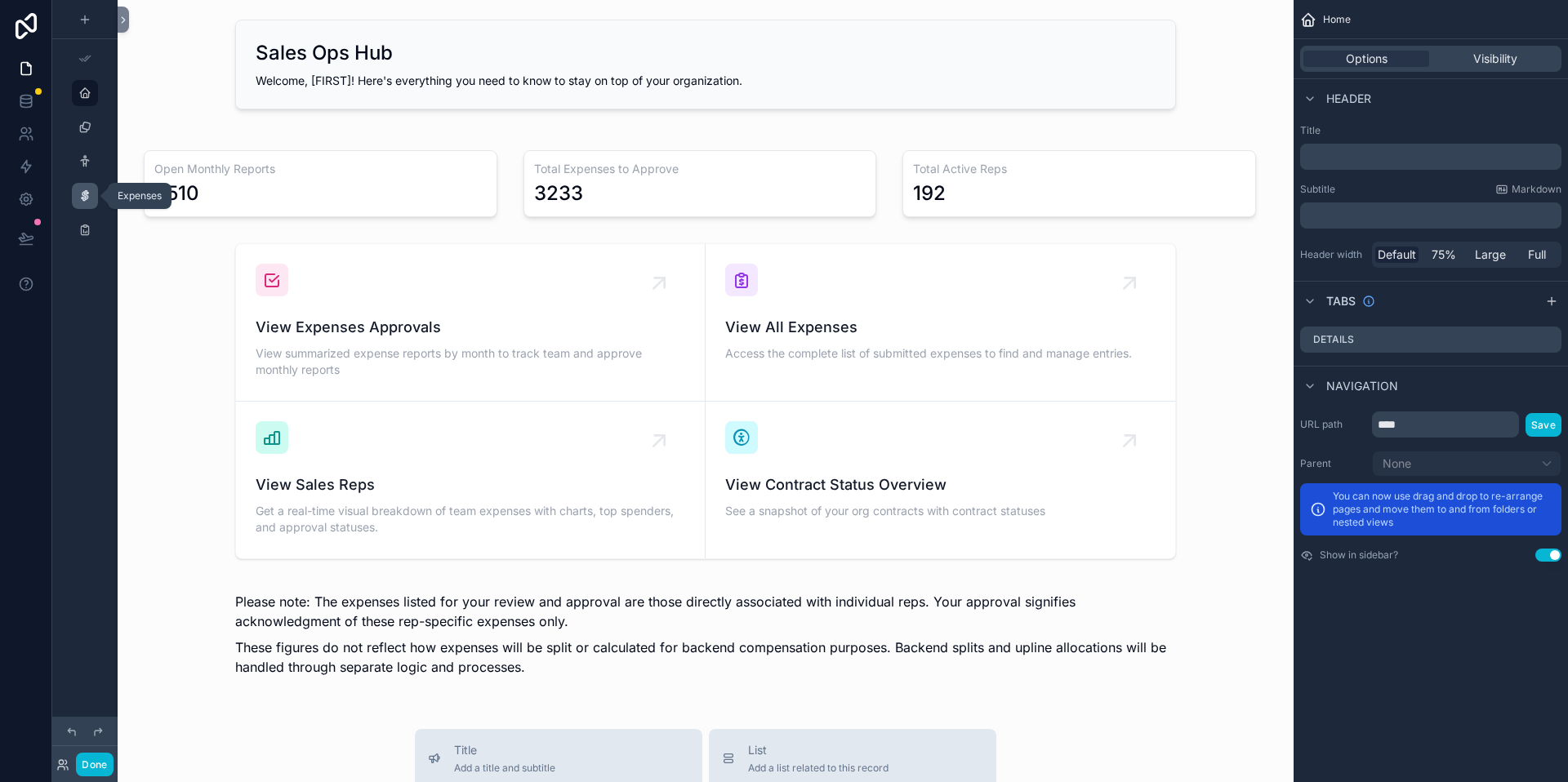 click at bounding box center (85, 196) 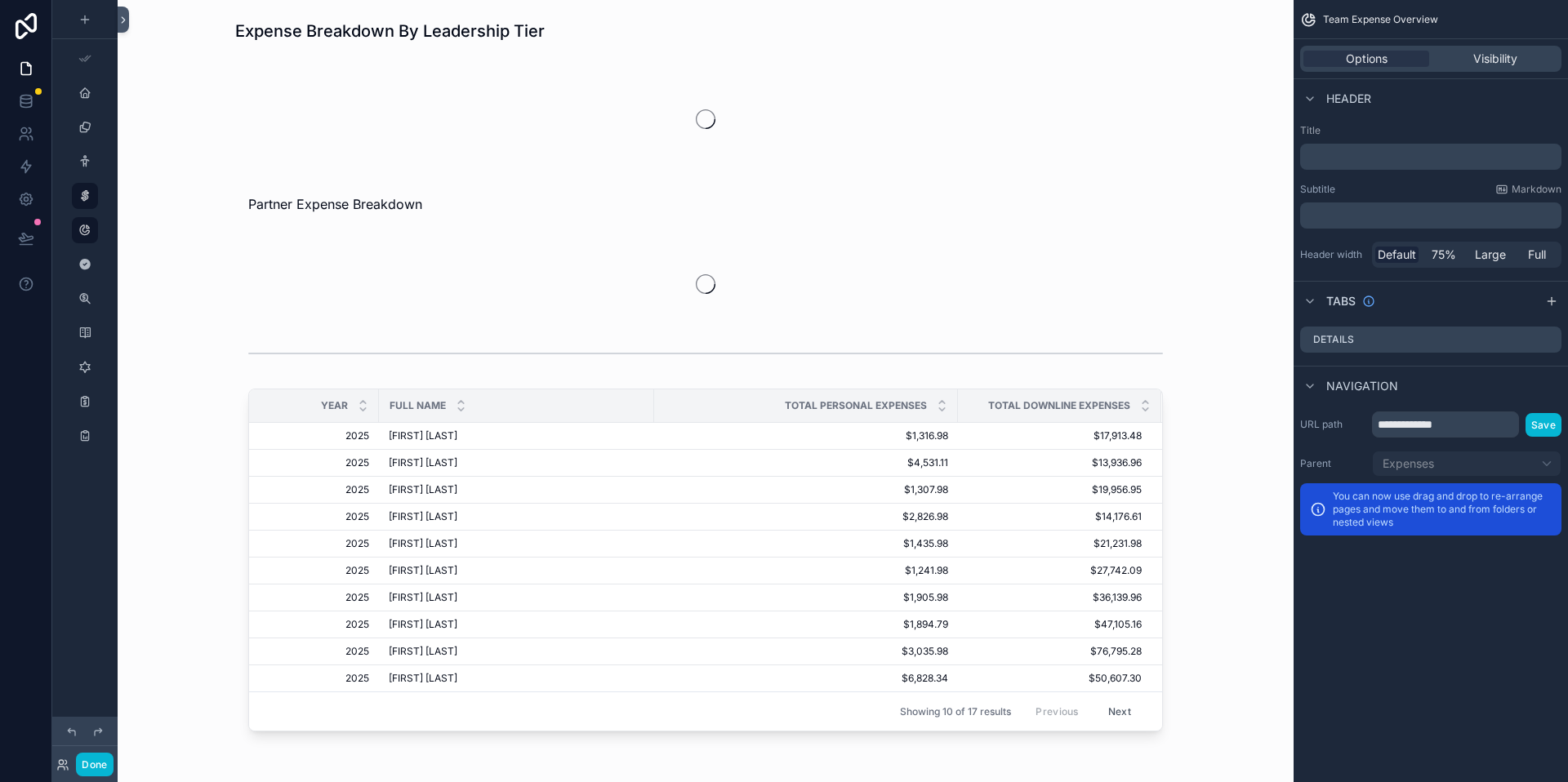 click 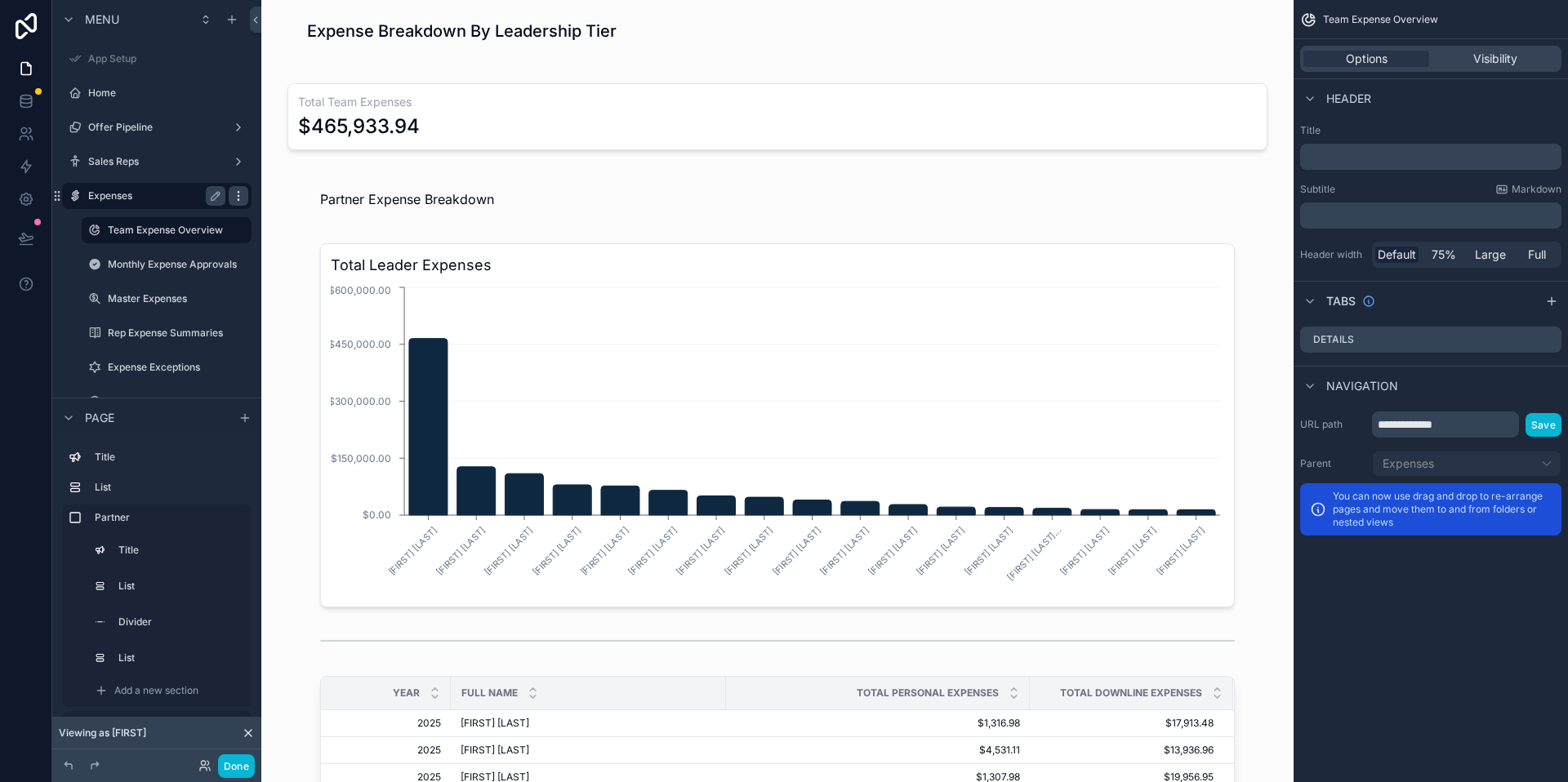 click 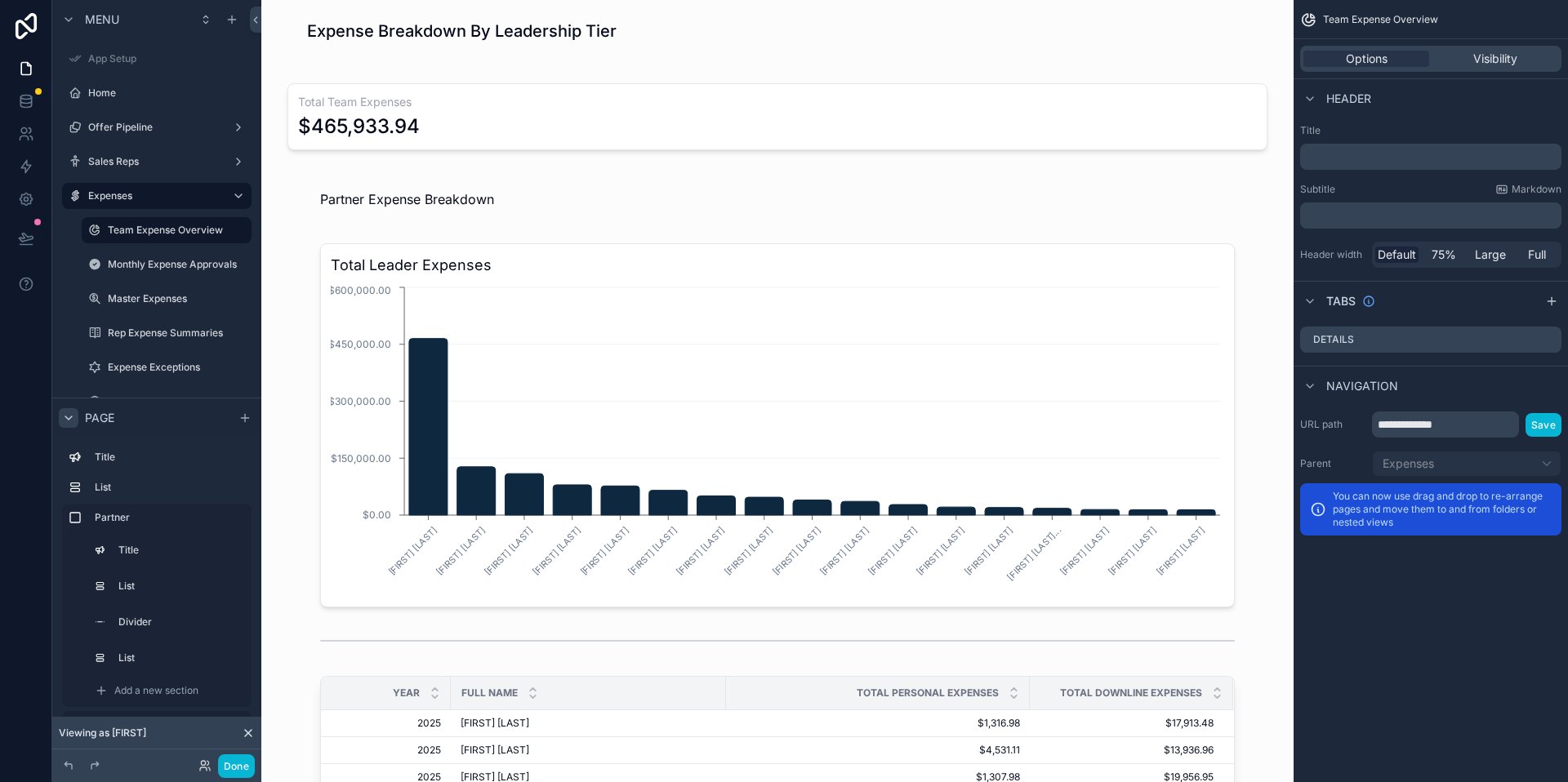 click 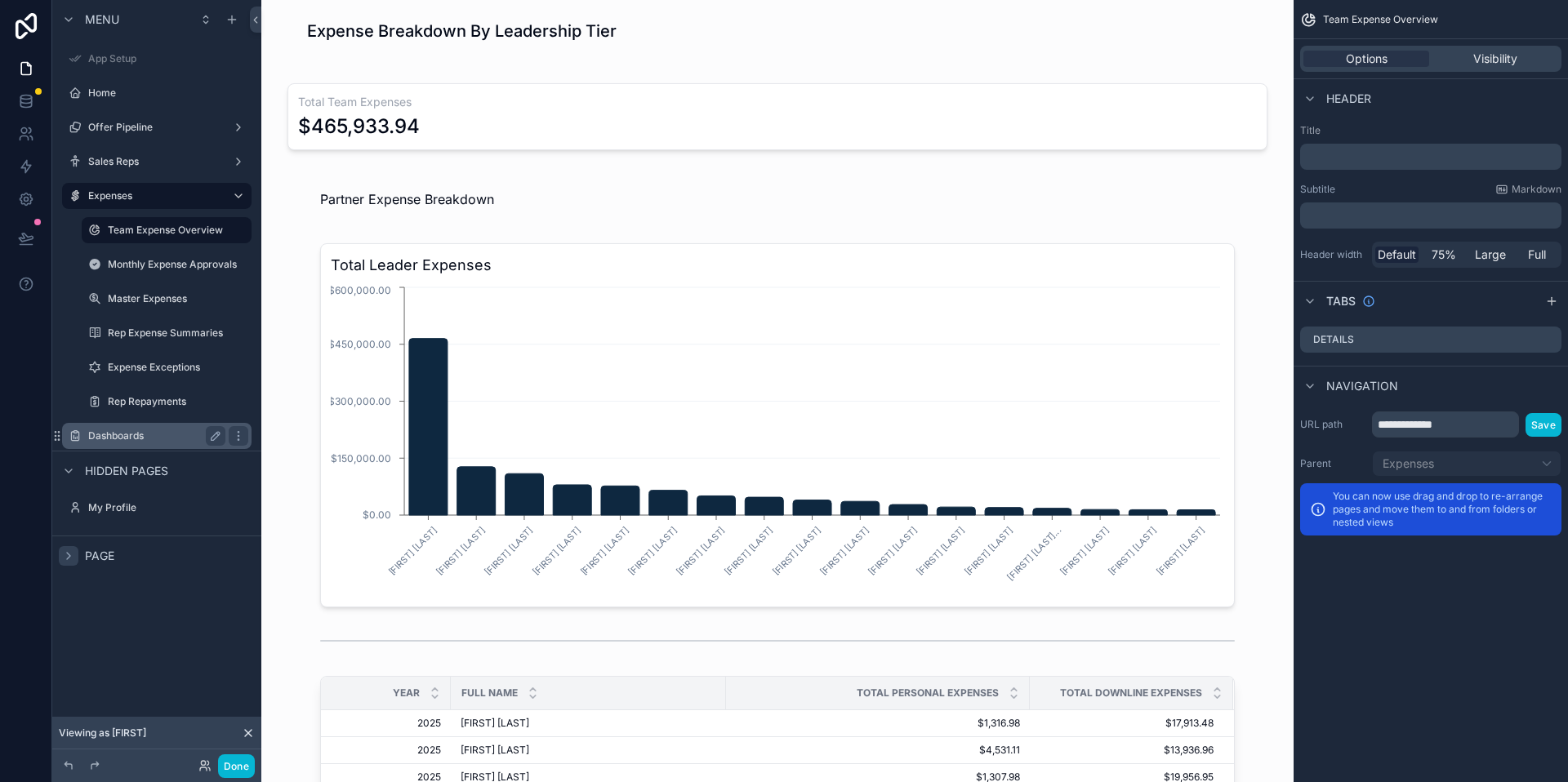 click on "Dashboards" at bounding box center [157, 436] 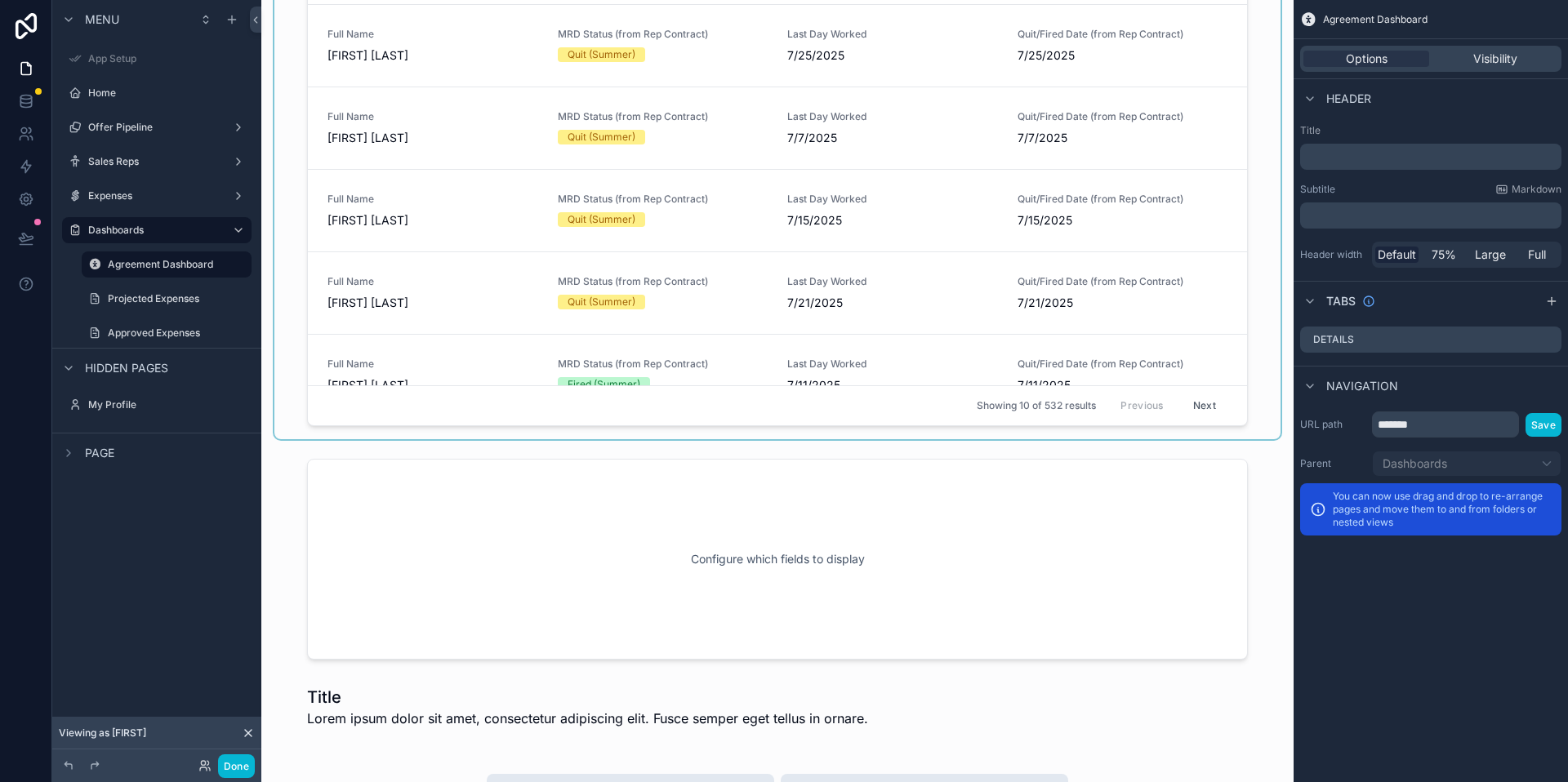 scroll, scrollTop: 1453, scrollLeft: 0, axis: vertical 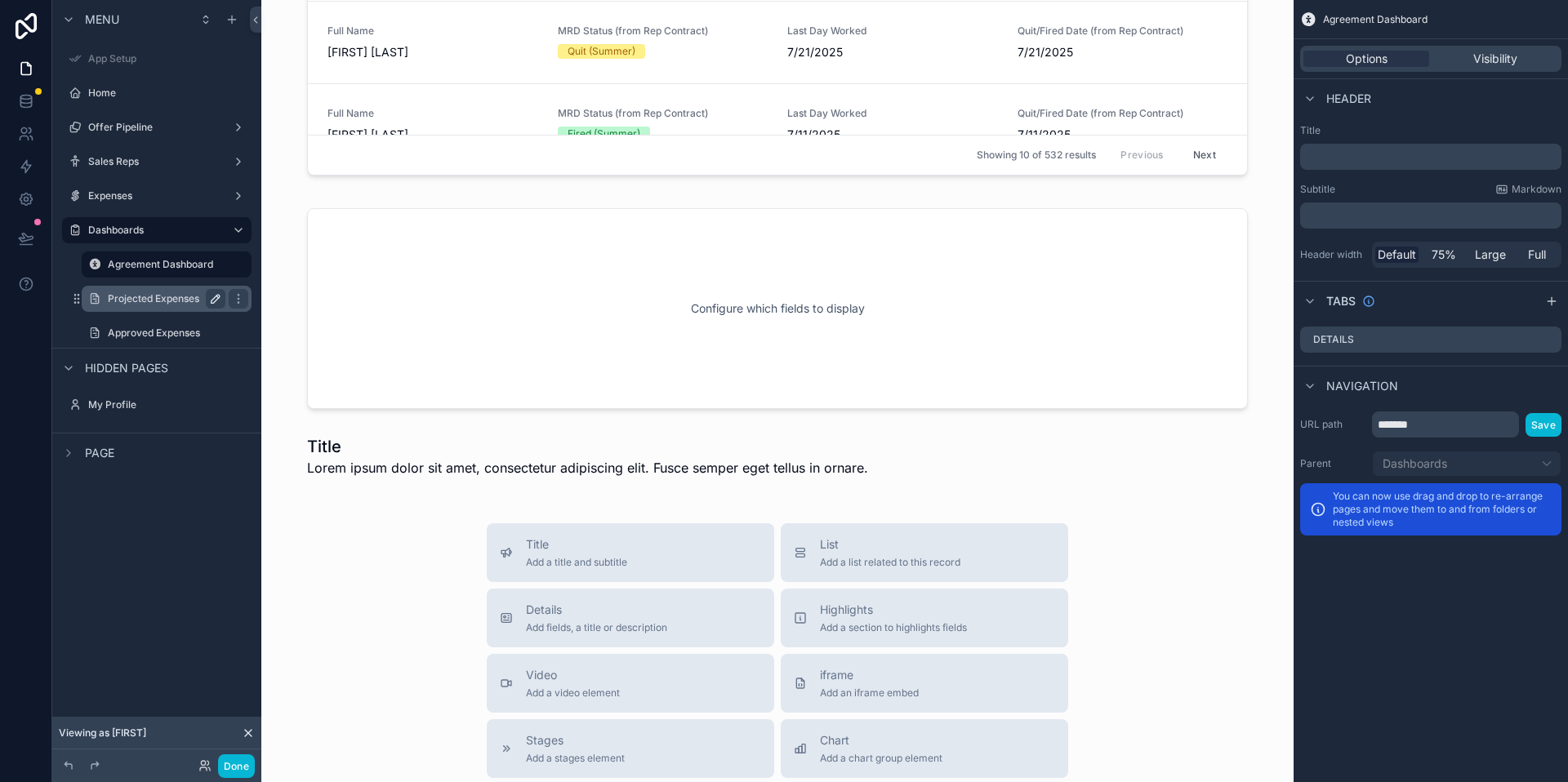 click 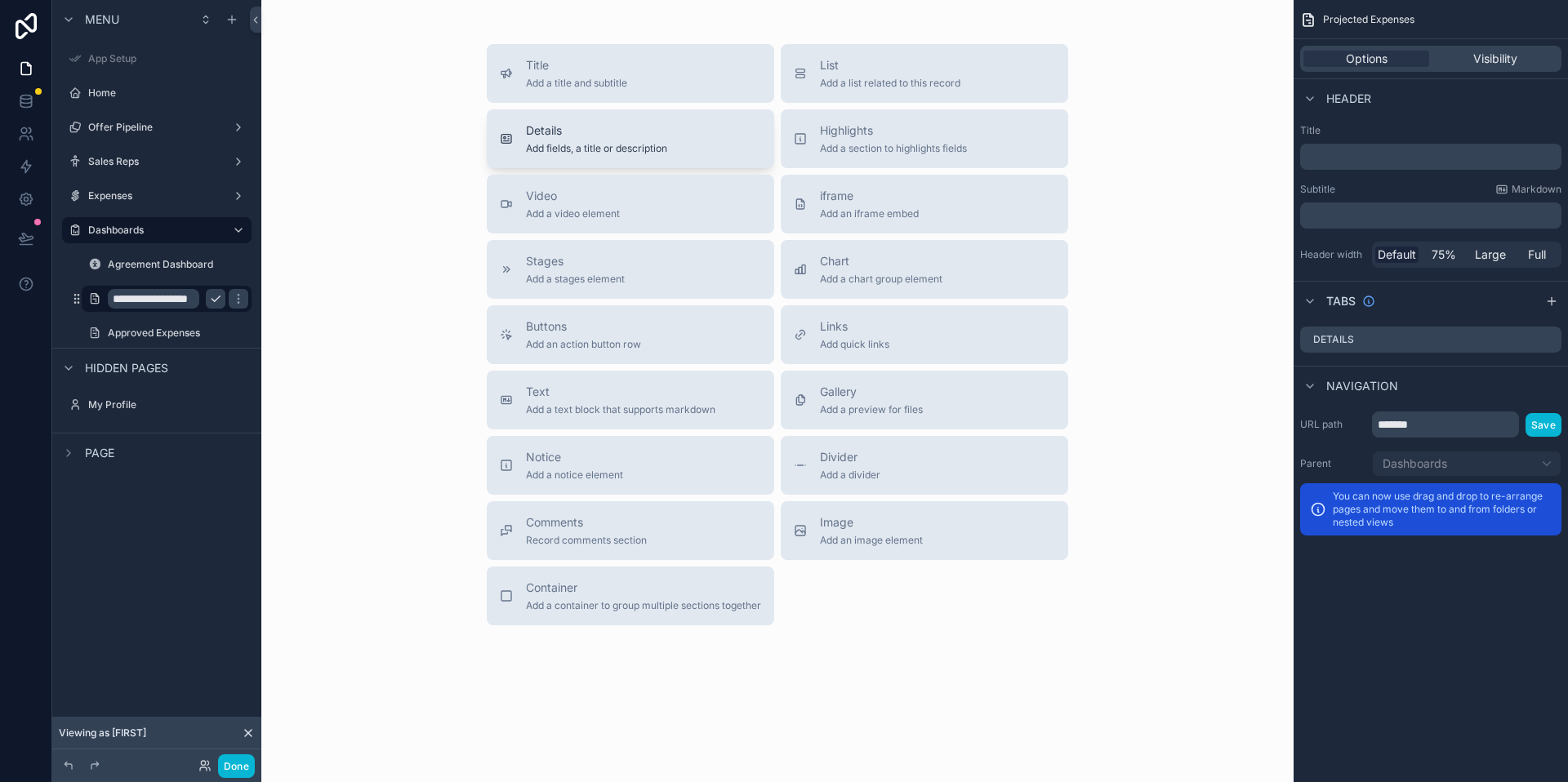 scroll, scrollTop: 0, scrollLeft: 0, axis: both 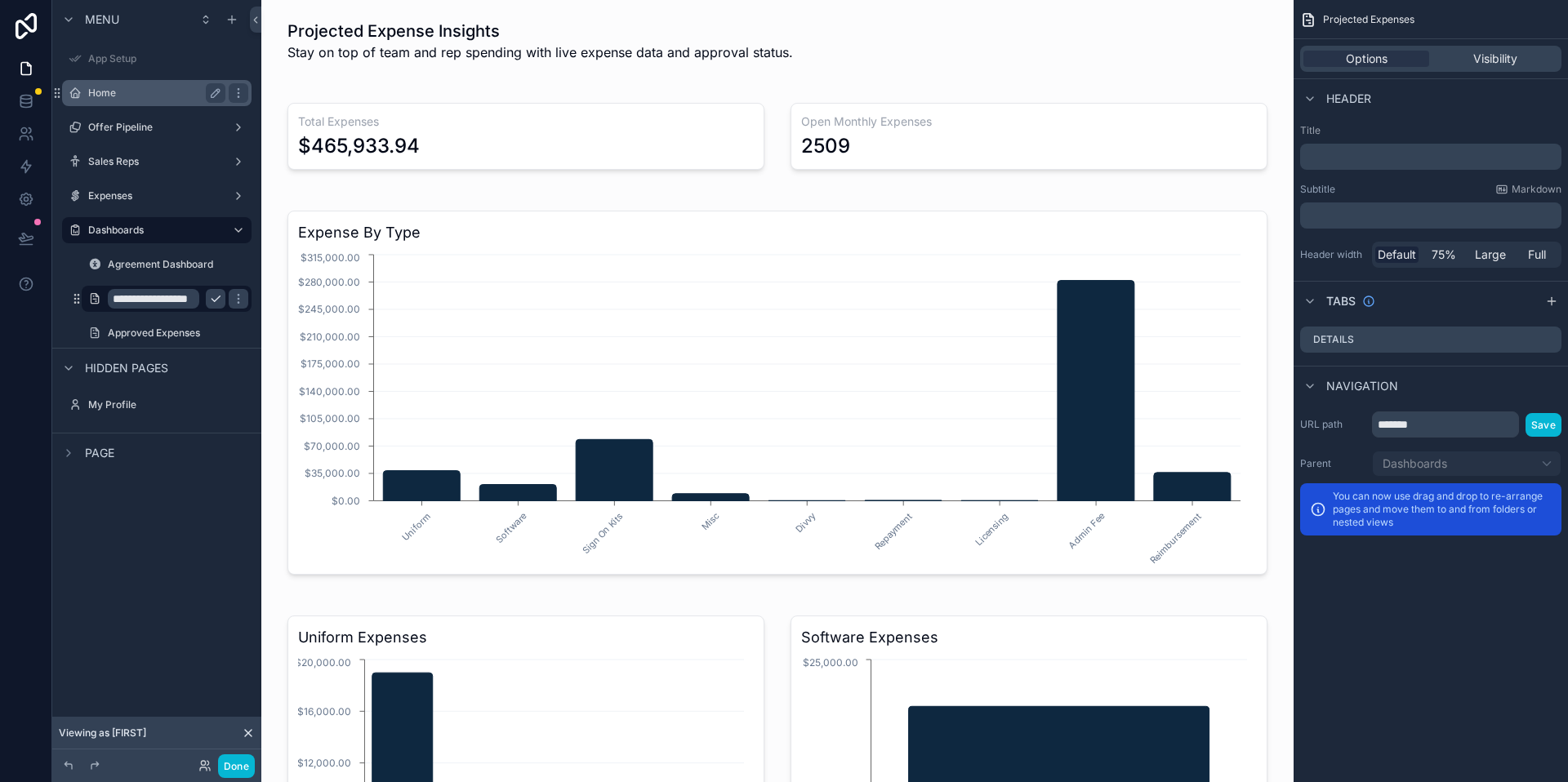 click on "Home" at bounding box center [154, 93] 